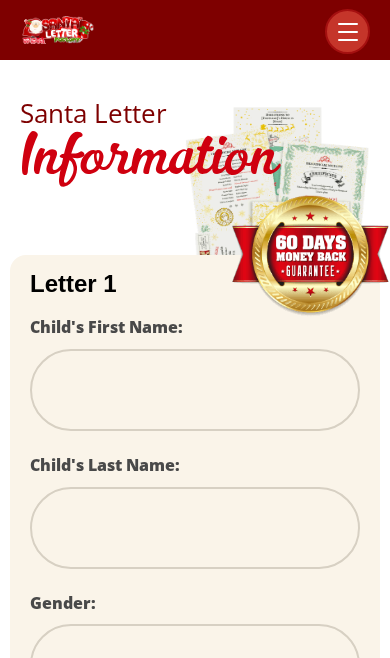 scroll, scrollTop: 0, scrollLeft: 0, axis: both 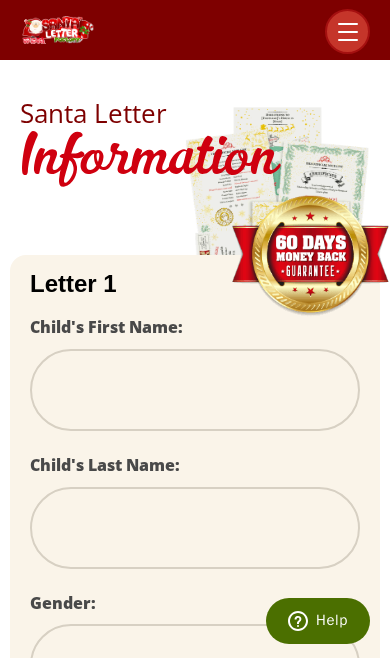 click at bounding box center [195, 390] 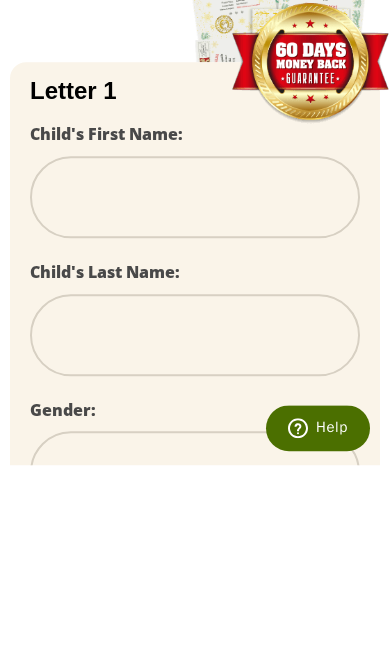 type on "*" 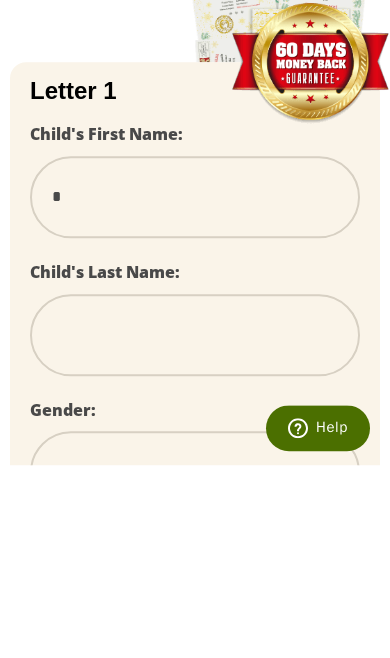 type on "**" 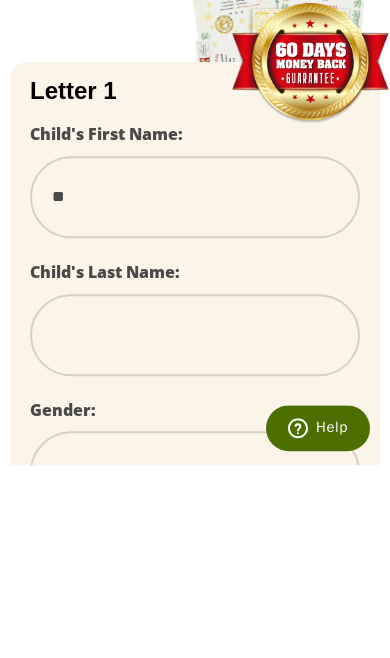 select 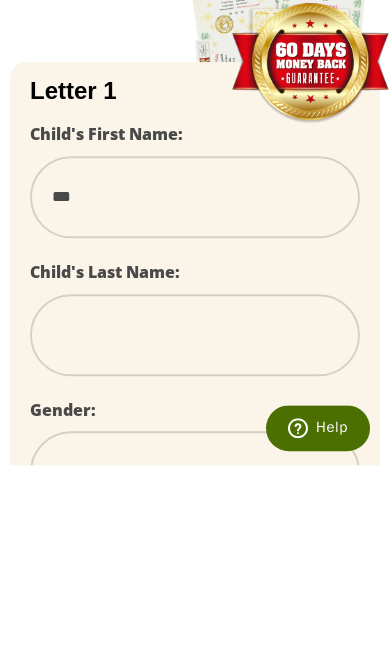 select 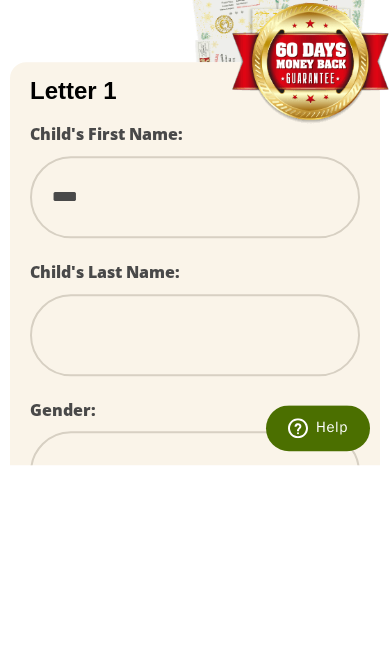 select 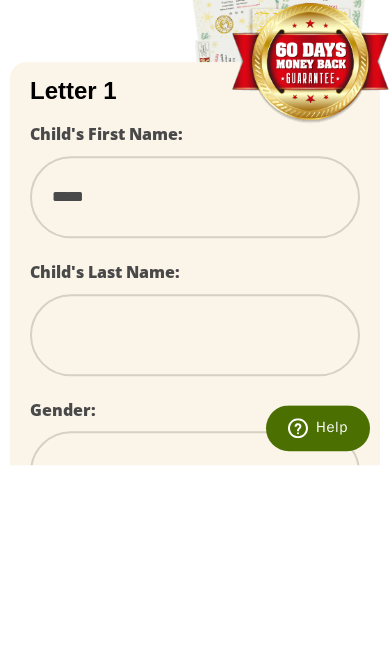 select 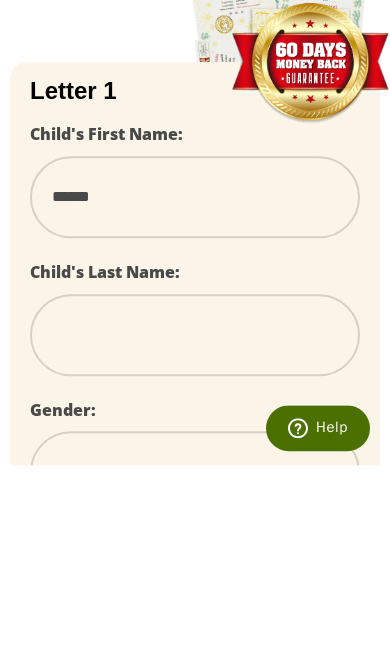 select 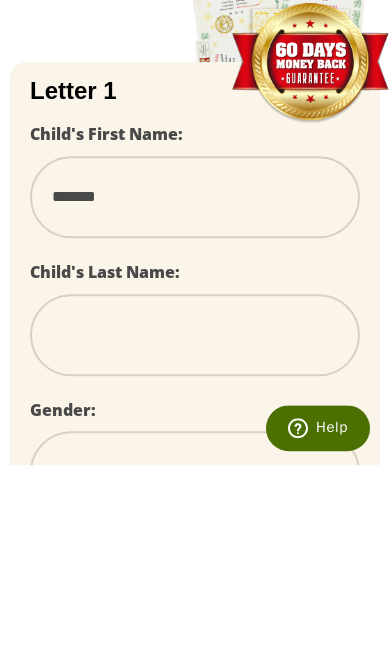 select 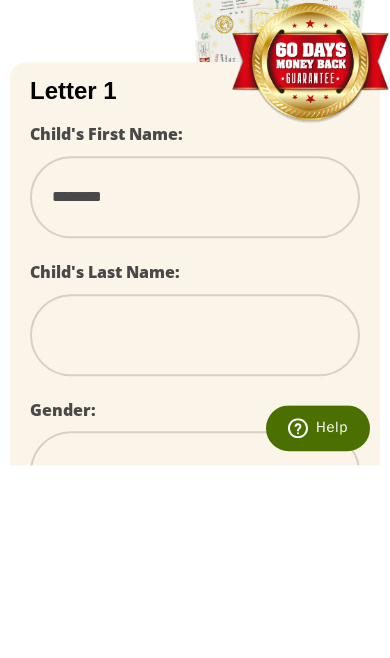 select 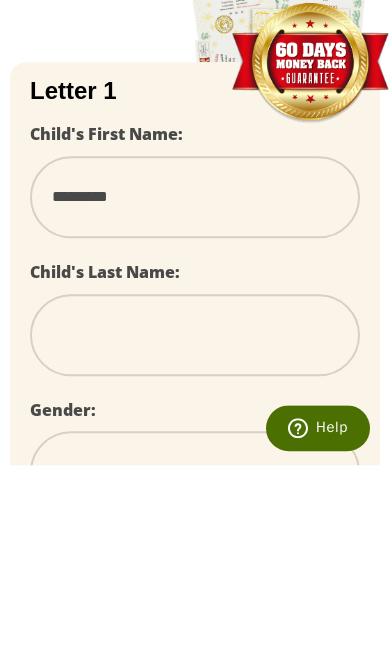 select 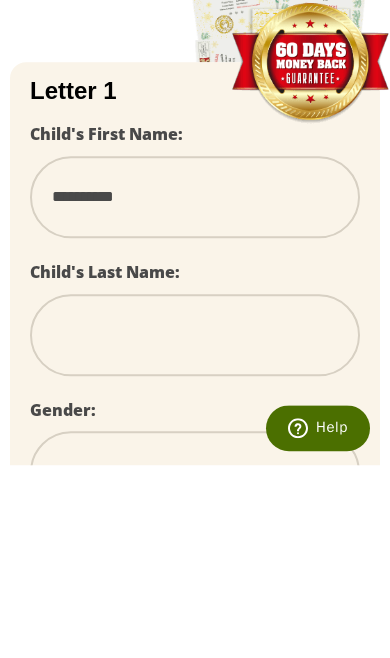 type on "*********" 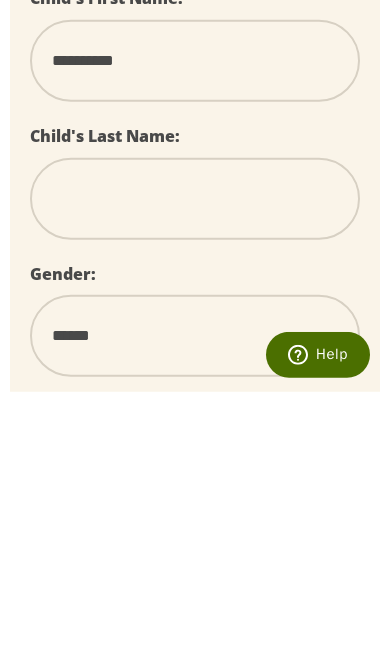 type on "*" 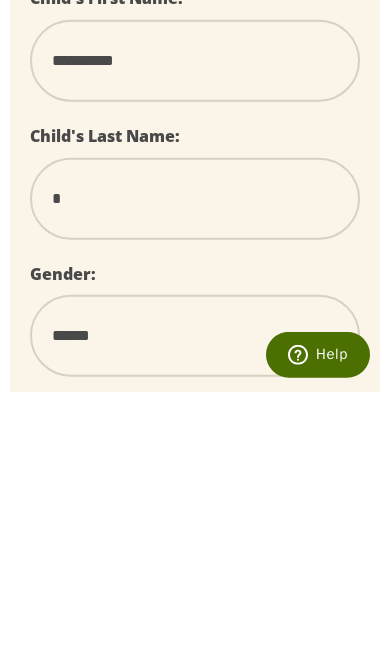 select 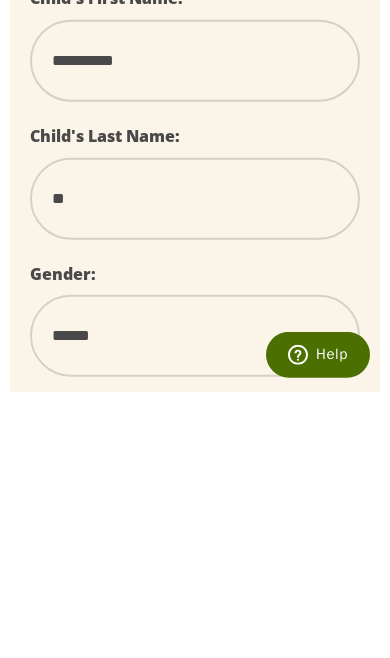 type on "***" 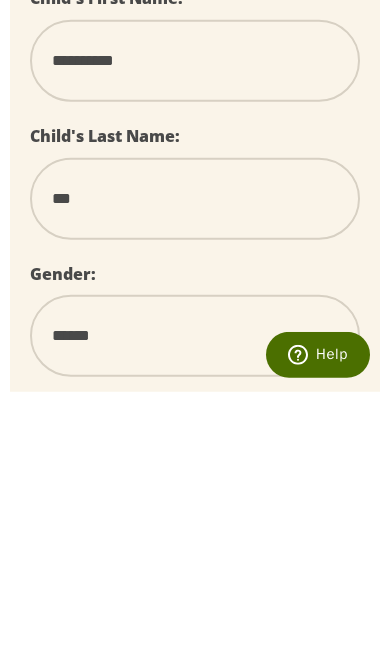 select 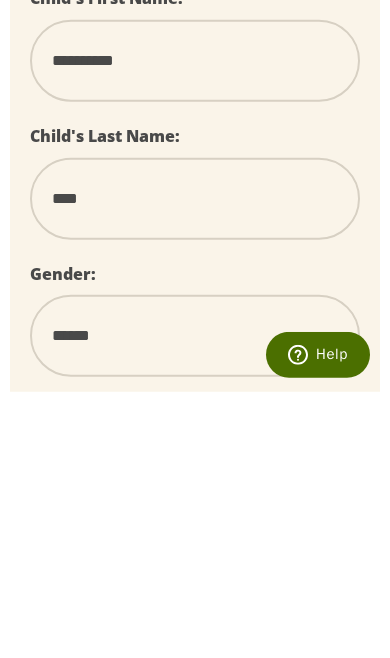 select 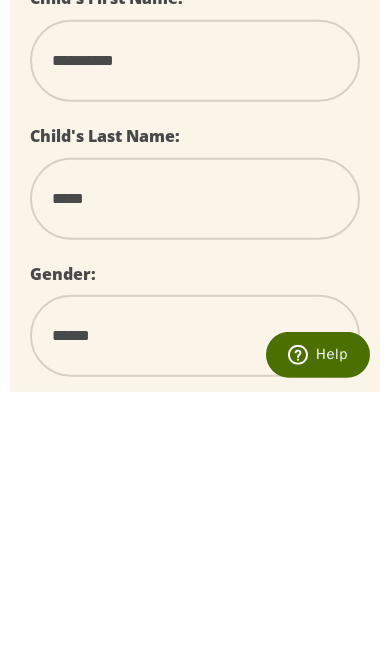 select 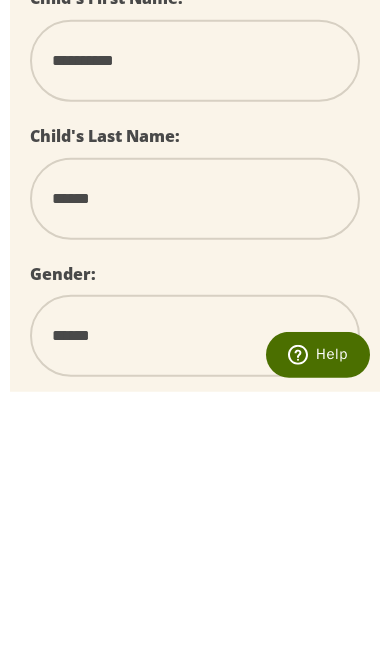select 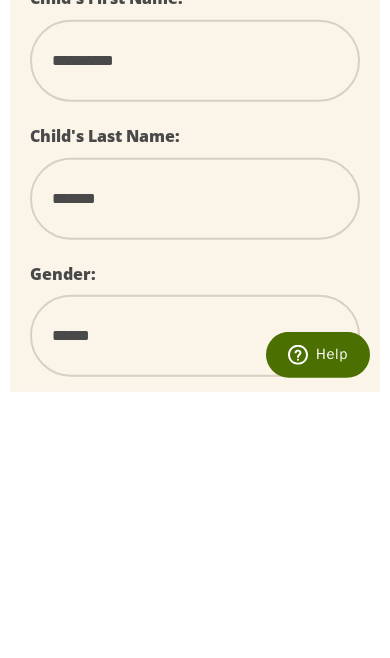 type on "*******" 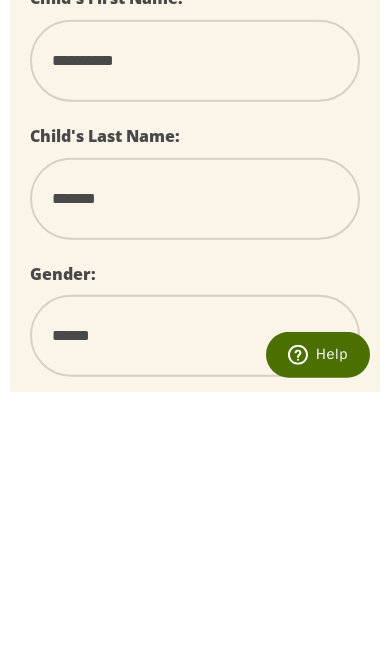 click on "******   ***   ****" at bounding box center (195, 602) 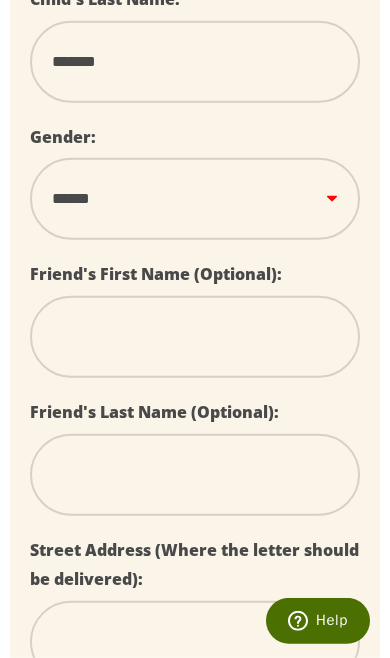 select on "*" 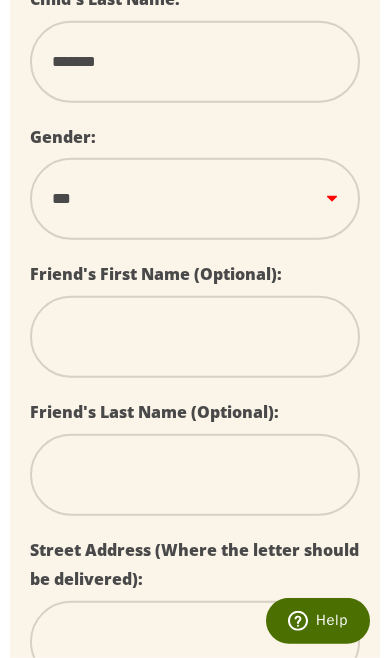 select 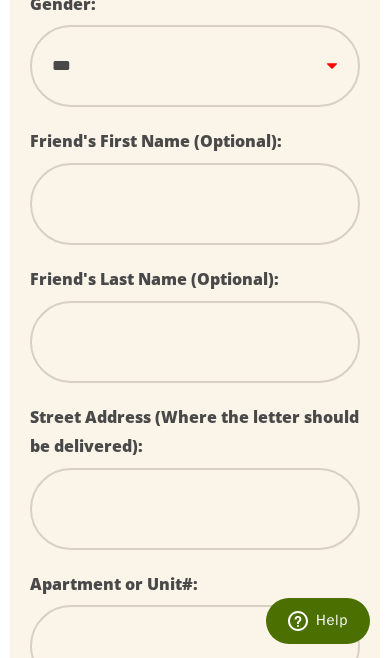 scroll, scrollTop: 598, scrollLeft: 0, axis: vertical 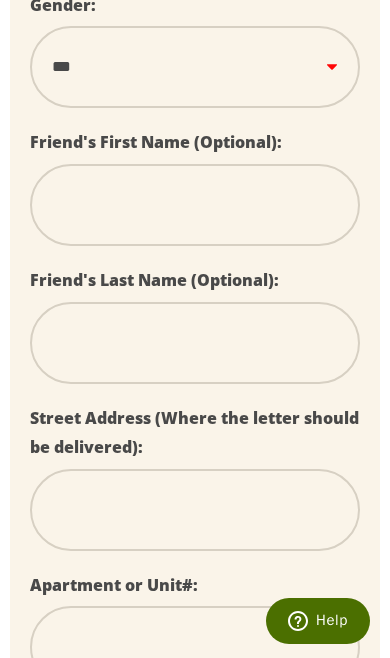click at bounding box center (195, 510) 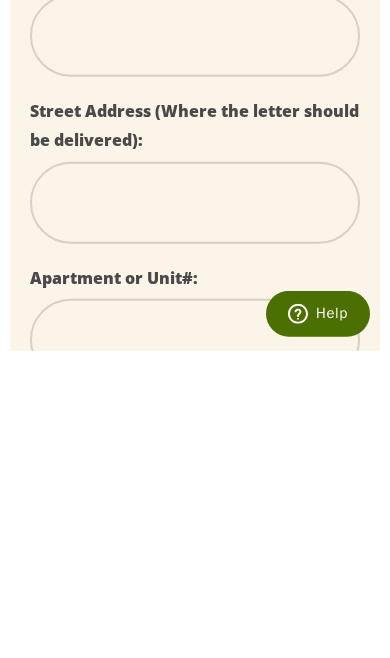 type on "*" 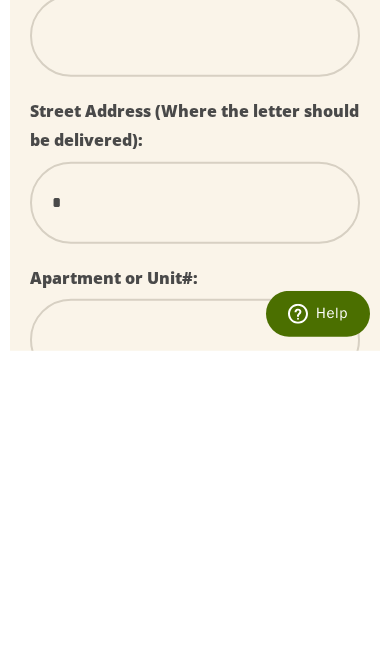 select 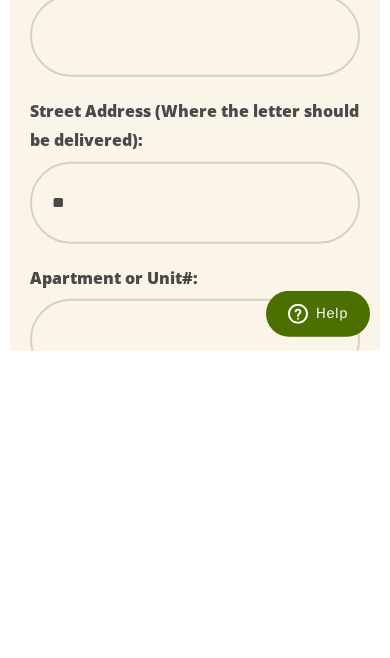 select 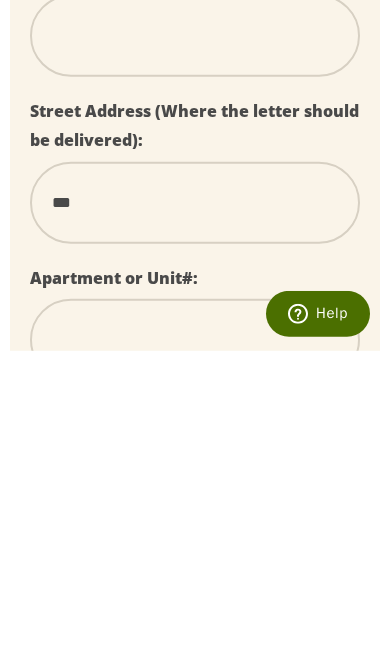 select 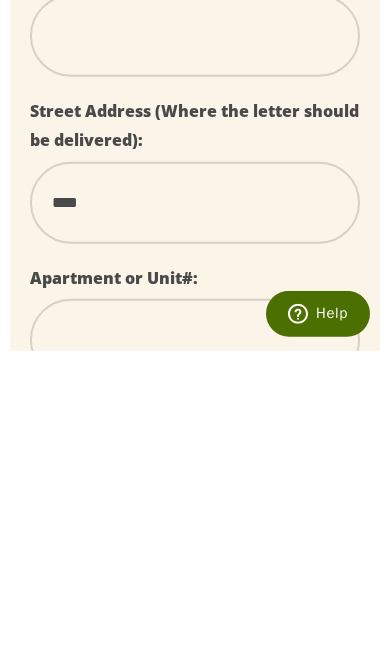 select 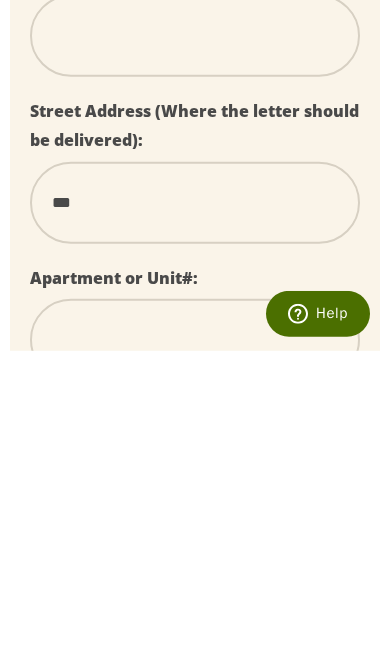 select 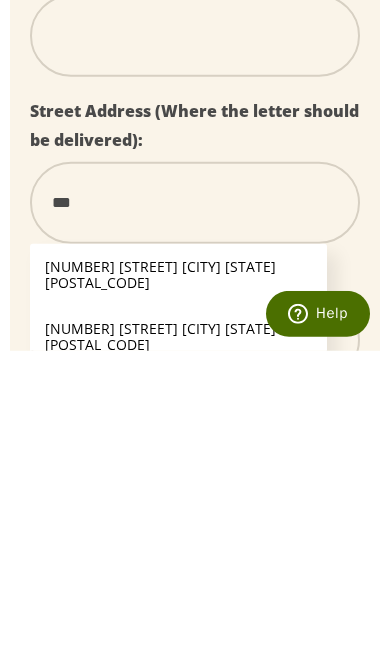 type on "**" 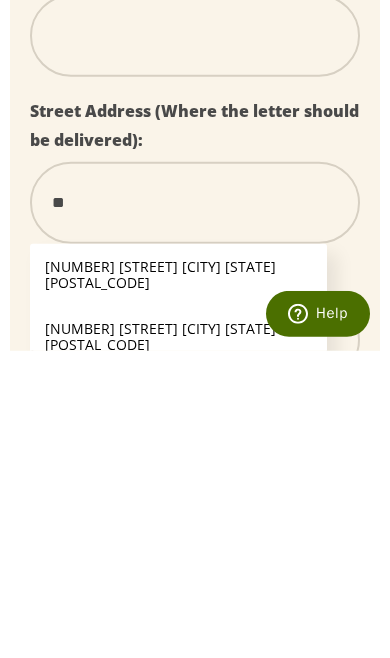 select 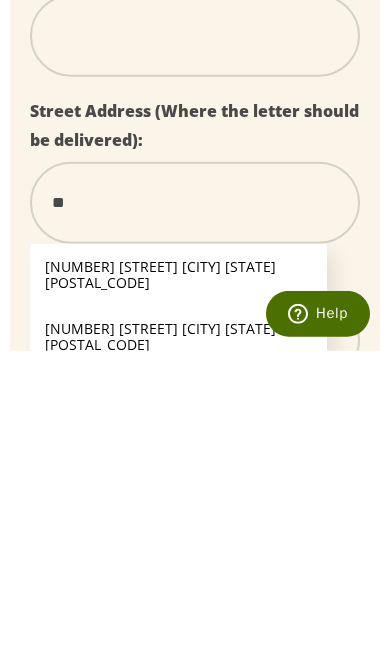 type on "***" 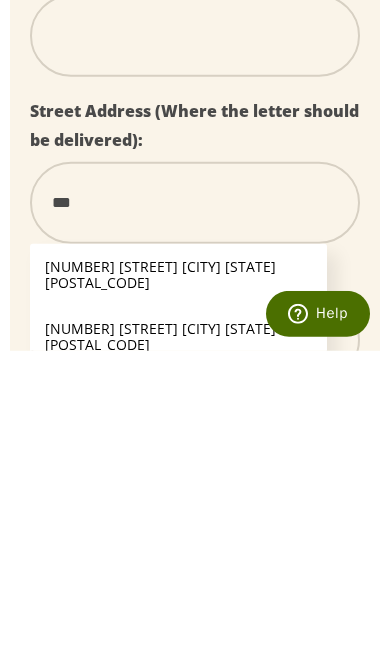 select 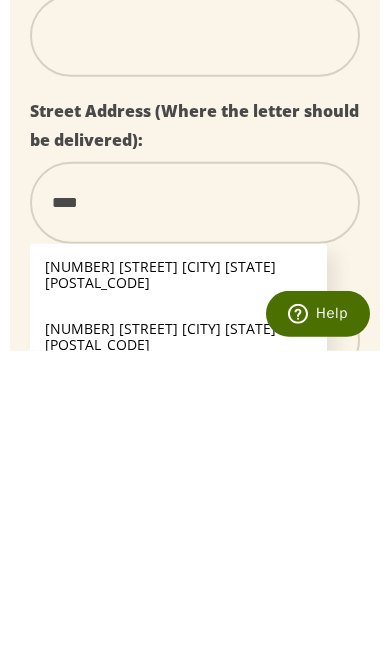 select 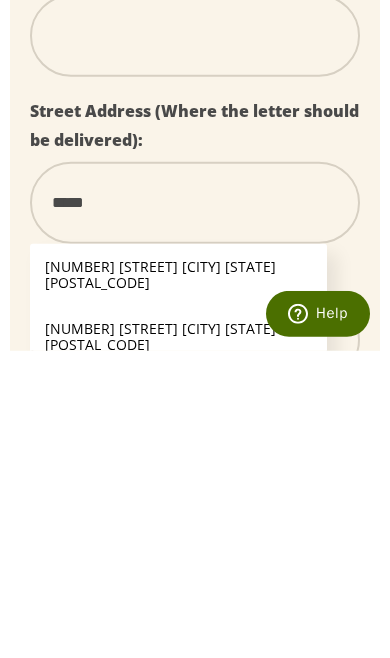 select 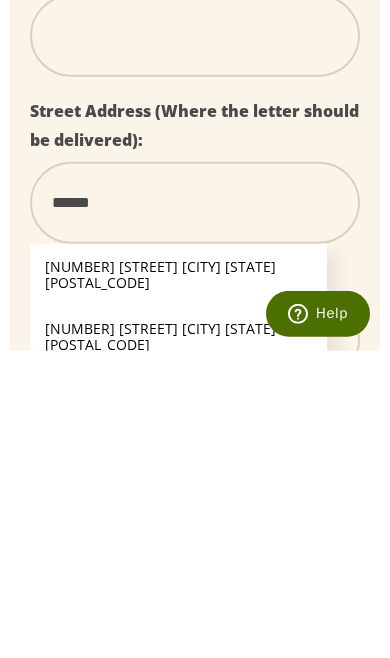 select 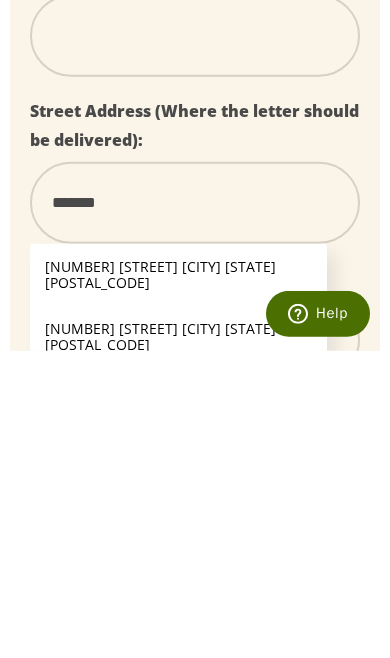 select 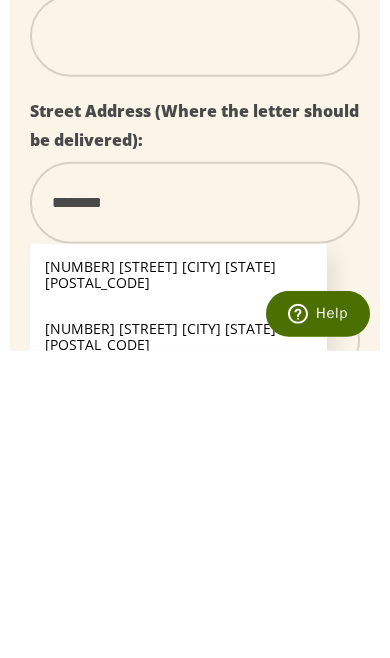select 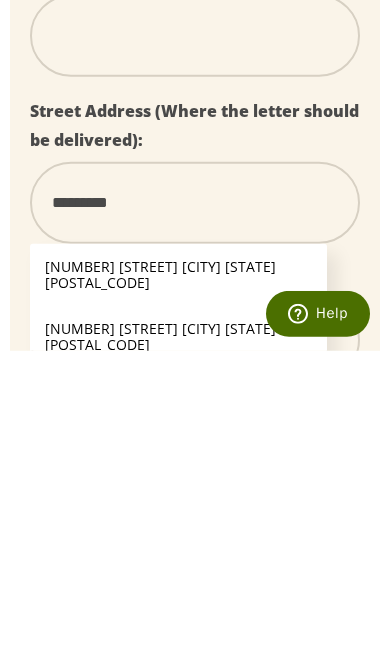 select 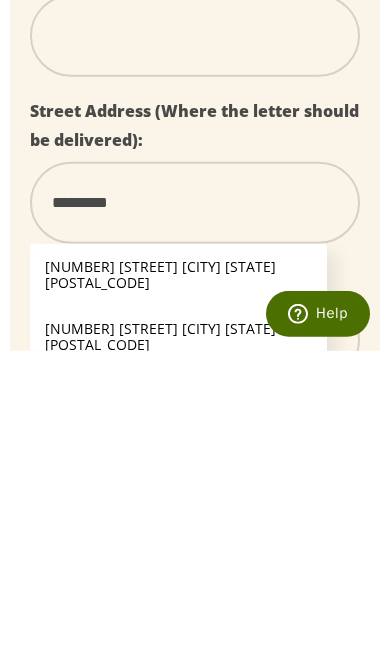 type on "**********" 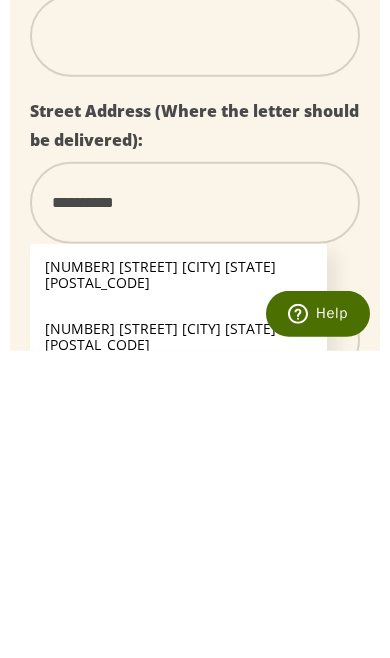 select 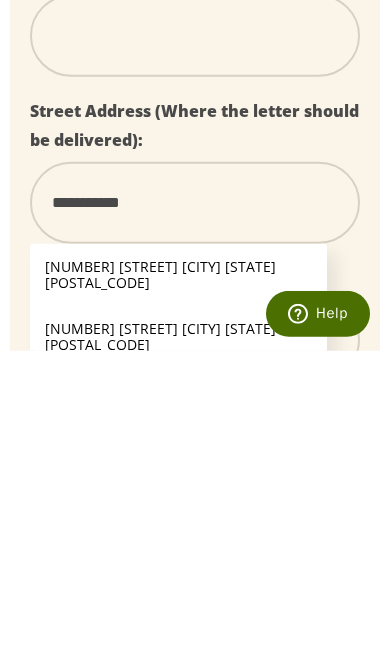 select 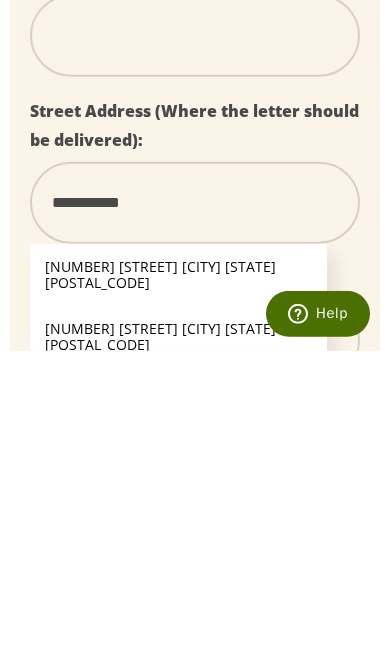 type on "**********" 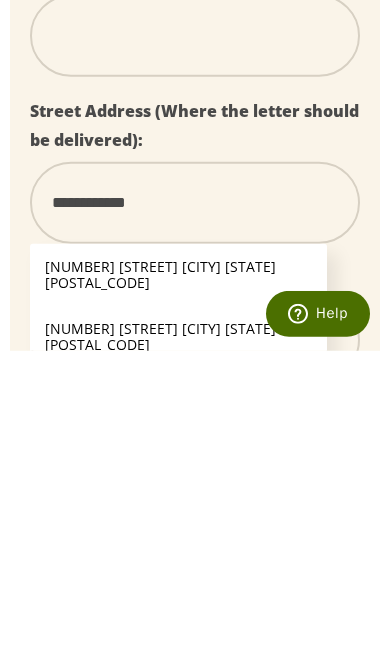 select 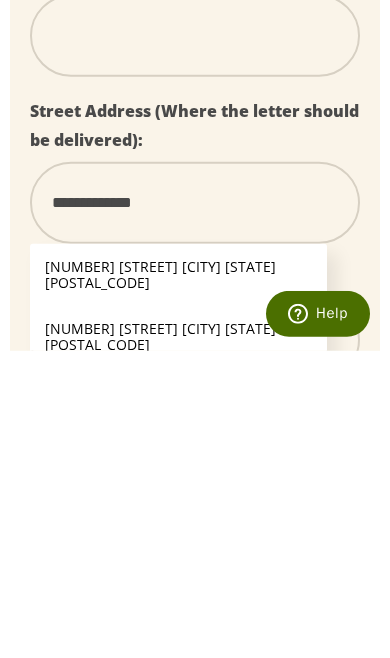 select 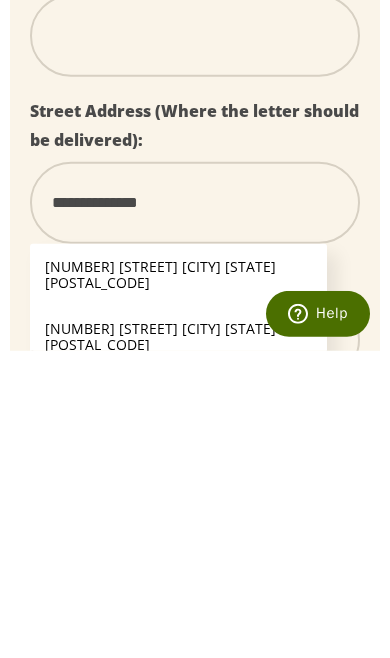 select 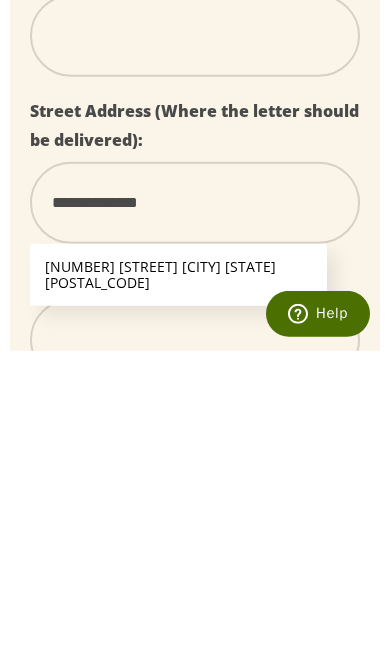 type on "**********" 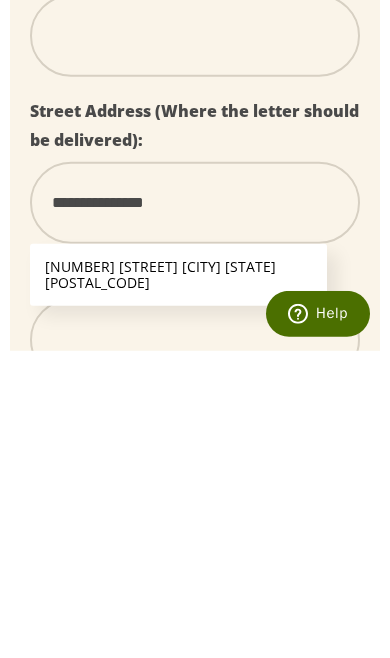 select 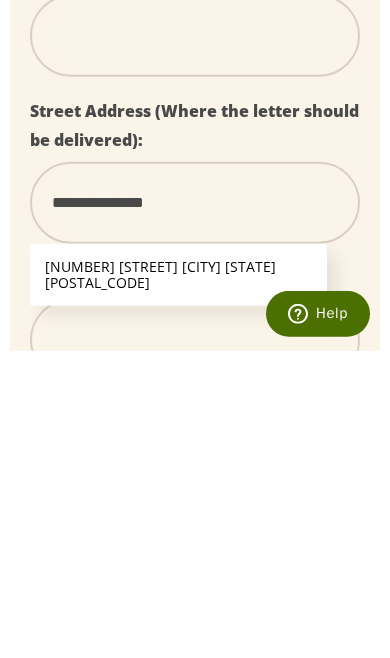 type on "**********" 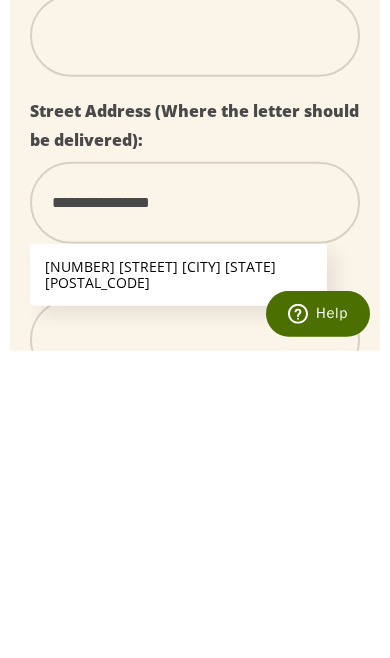 select 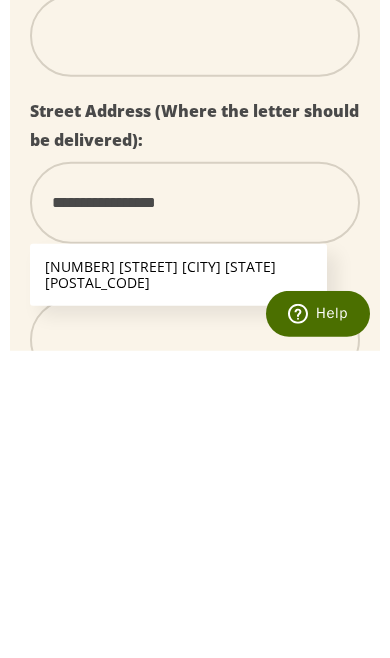 select 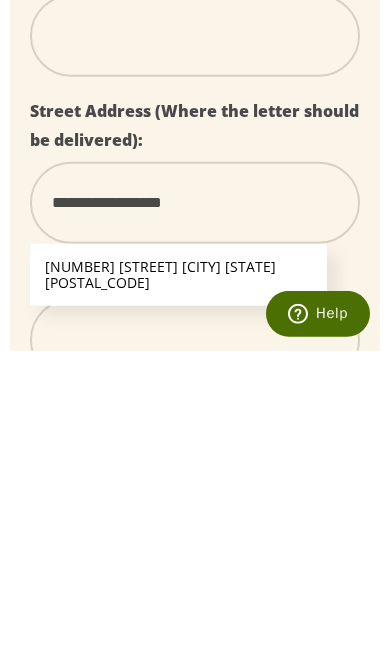 select 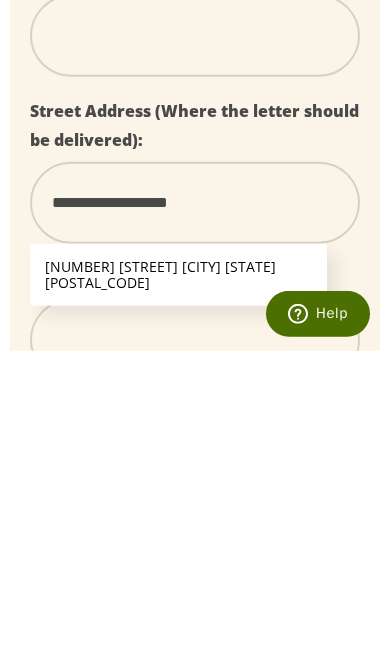 type 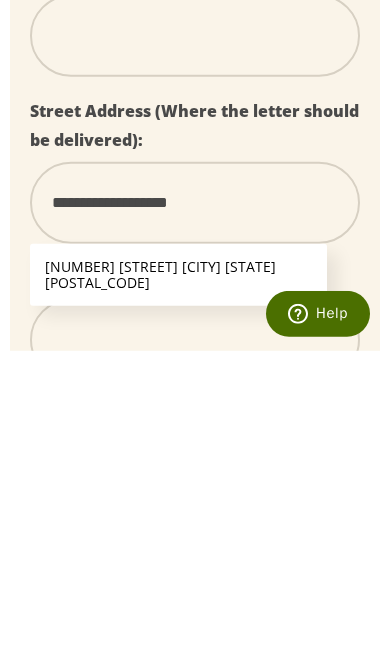 click on "2099 Old Cahaba Pl Helena
AL 35080" at bounding box center [178, 582] 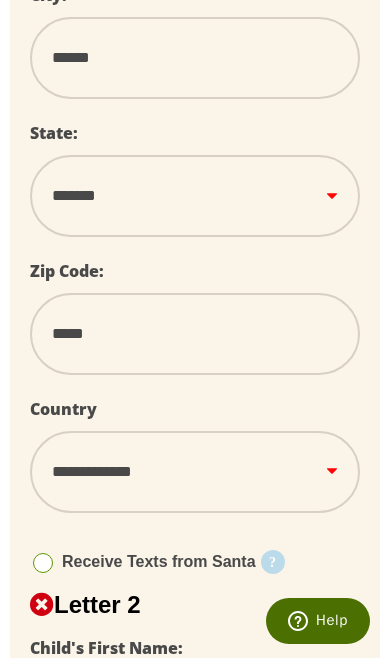 scroll, scrollTop: 1326, scrollLeft: 0, axis: vertical 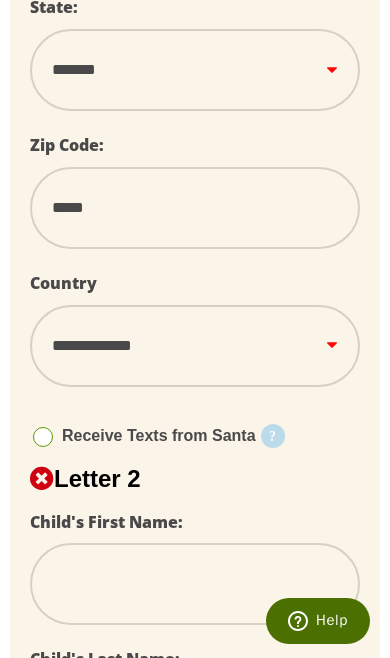 click at bounding box center [195, 584] 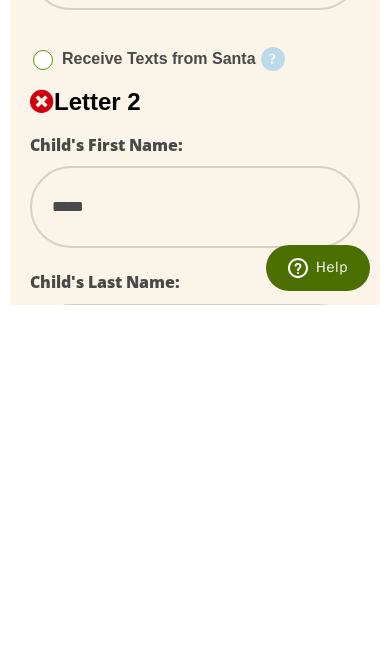 click at bounding box center (195, 698) 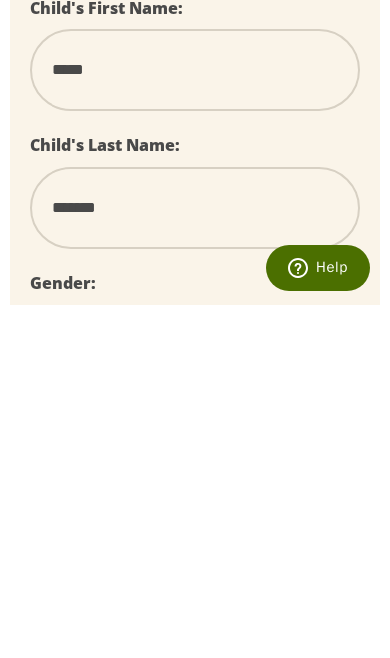 click on "******   ***   ****" at bounding box center (195, 699) 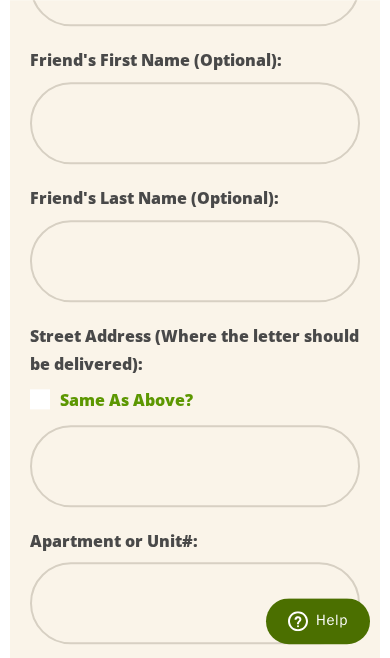 scroll, scrollTop: 2326, scrollLeft: 0, axis: vertical 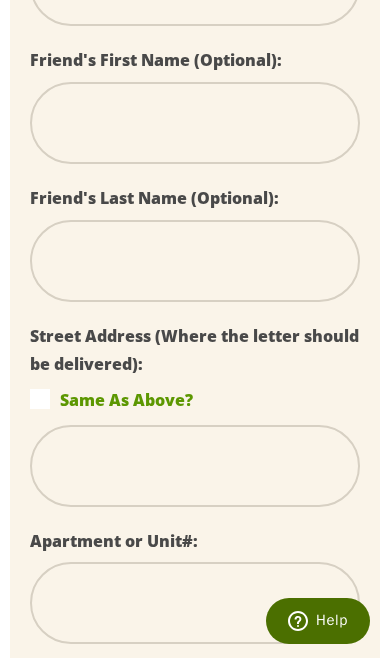 click on "Same As Above?" at bounding box center (195, 399) 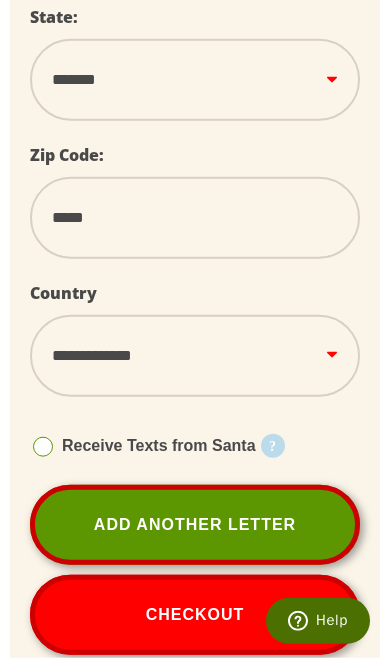 scroll, scrollTop: 3127, scrollLeft: 0, axis: vertical 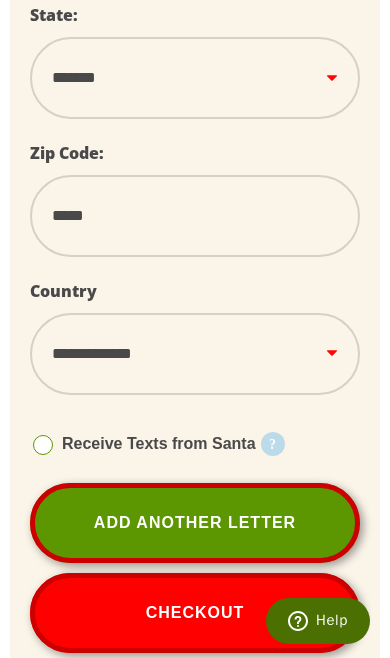 click on "Checkout" at bounding box center [195, 613] 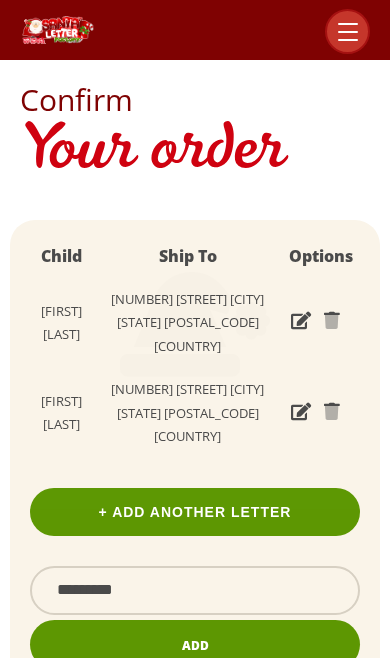 scroll, scrollTop: 0, scrollLeft: 0, axis: both 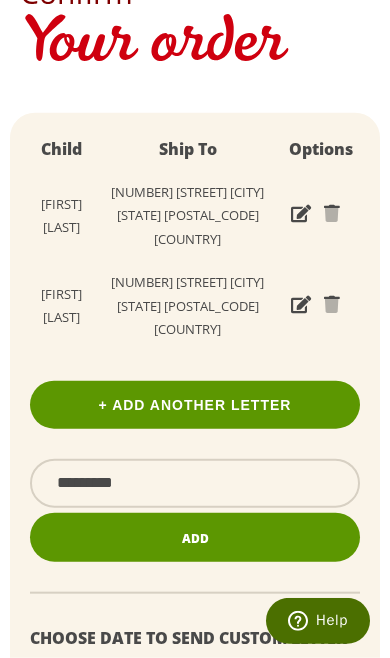 click on "Add" at bounding box center [195, 537] 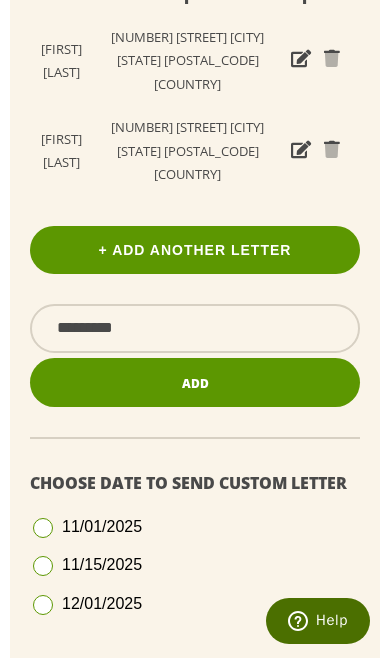 scroll, scrollTop: 268, scrollLeft: 0, axis: vertical 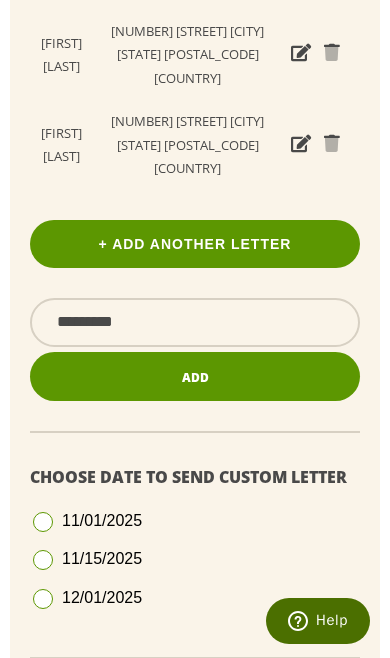 click at bounding box center (43, 560) 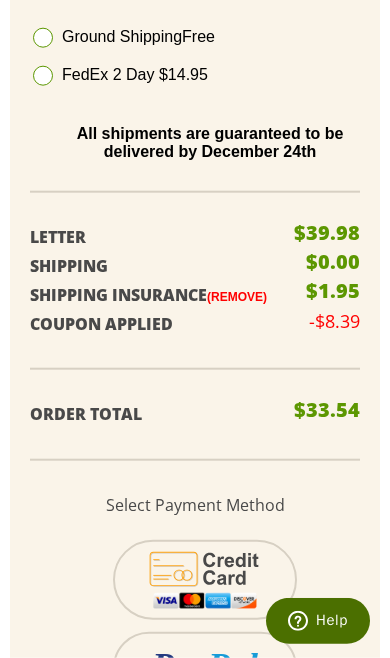 scroll, scrollTop: 978, scrollLeft: 0, axis: vertical 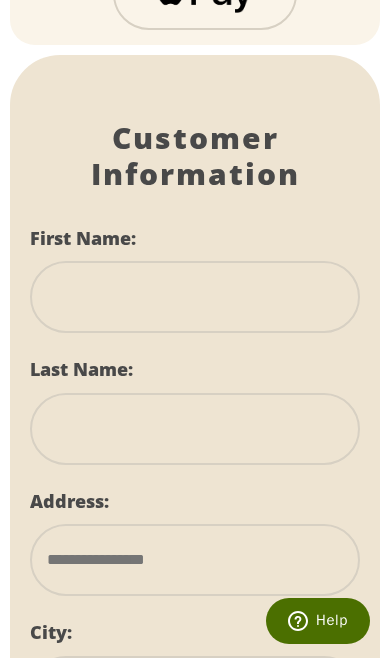 click at bounding box center [195, 297] 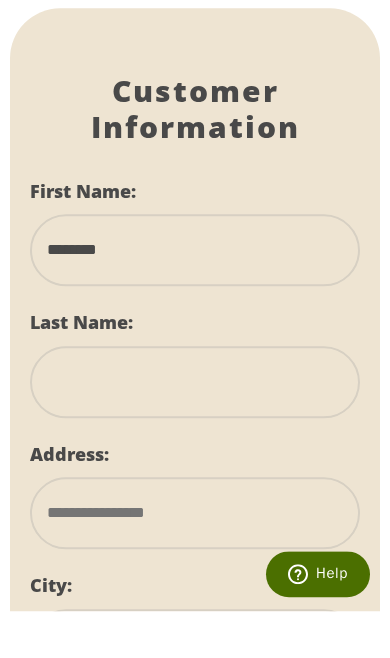 type on "*******" 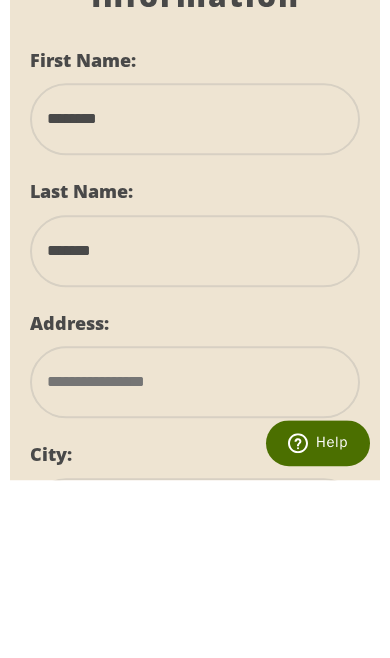 type on "*******" 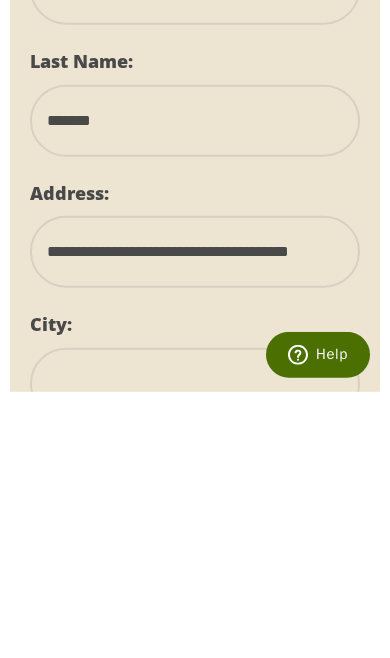 type on "**********" 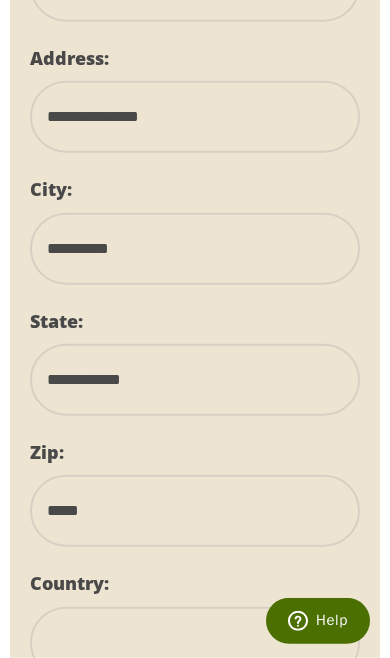 scroll, scrollTop: 2188, scrollLeft: 0, axis: vertical 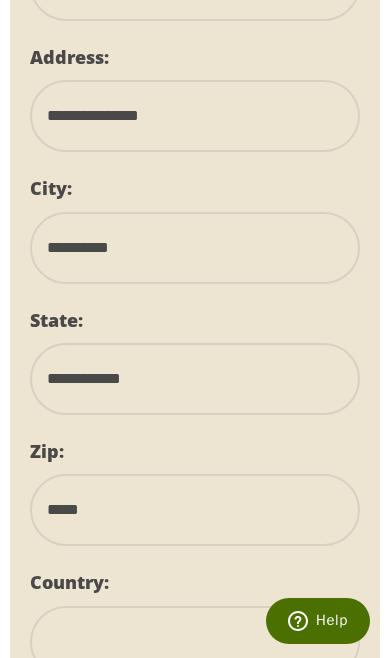click on "**********" at bounding box center [195, 379] 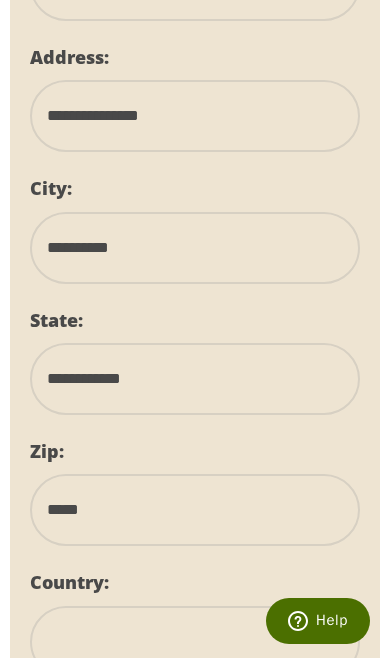 select on "**" 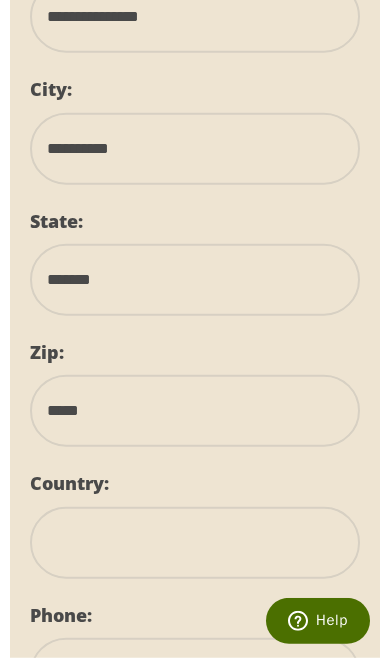 scroll, scrollTop: 2299, scrollLeft: 0, axis: vertical 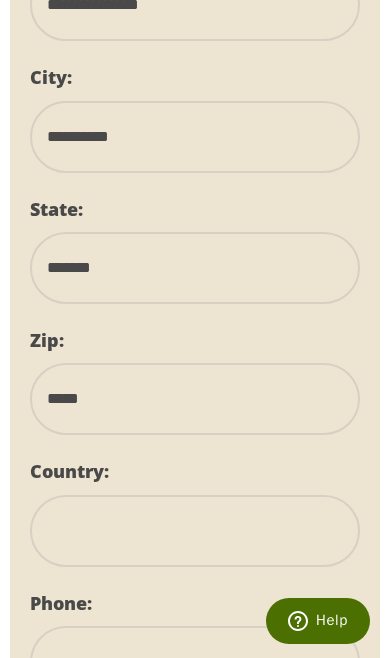 click on "**********" at bounding box center [195, 531] 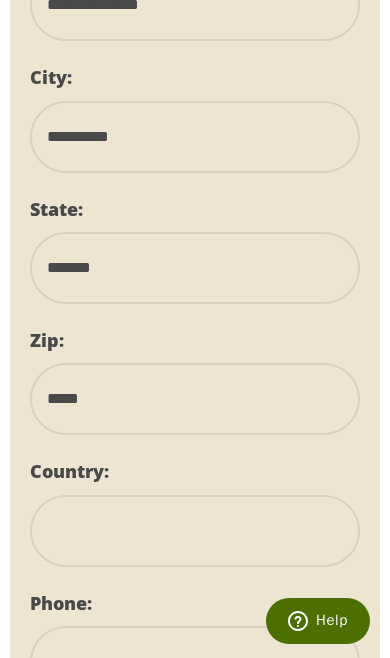 select on "**" 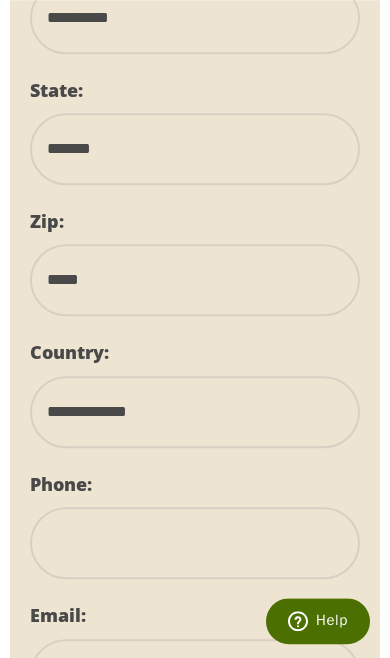 scroll, scrollTop: 2464, scrollLeft: 0, axis: vertical 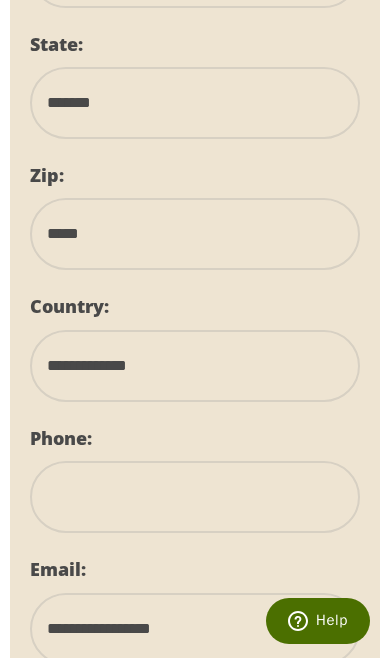 click at bounding box center [195, 497] 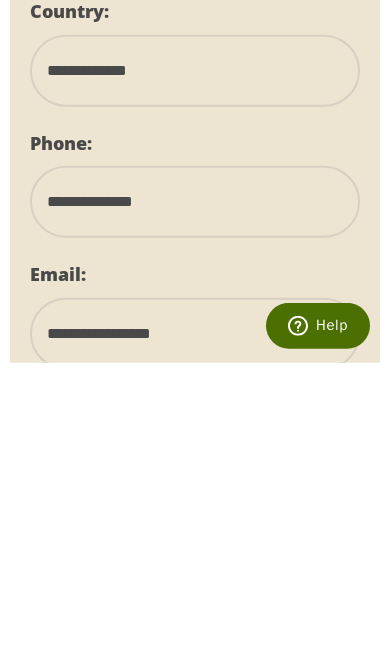 type on "**********" 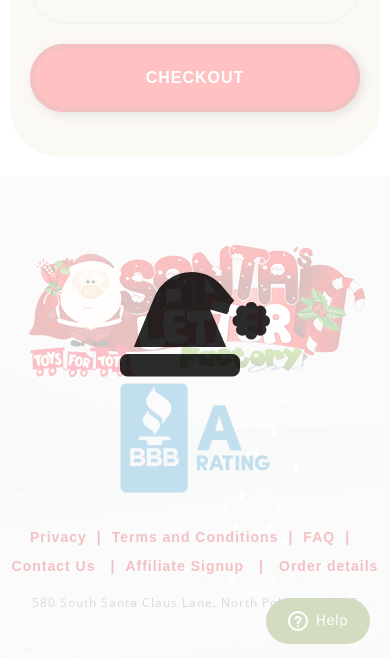 scroll, scrollTop: 1911, scrollLeft: 0, axis: vertical 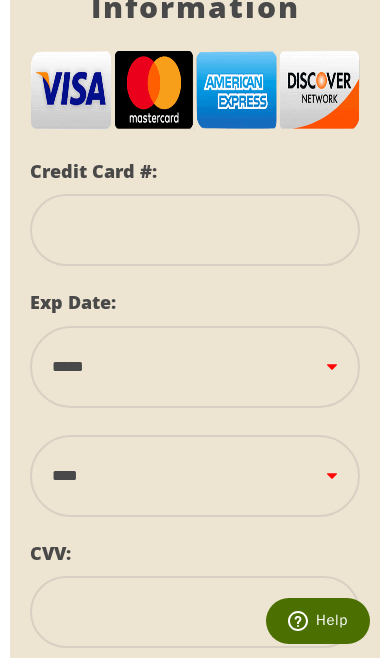 click at bounding box center (195, 230) 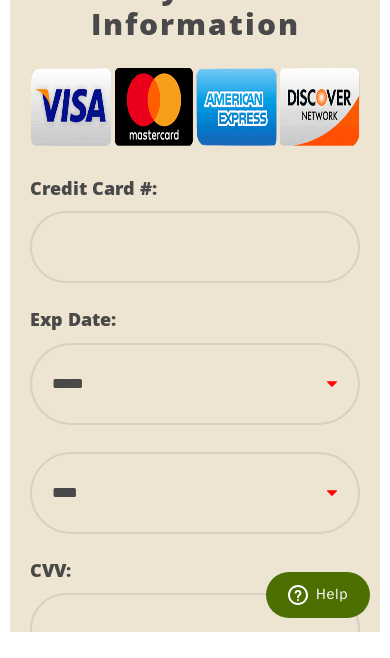 type on "**********" 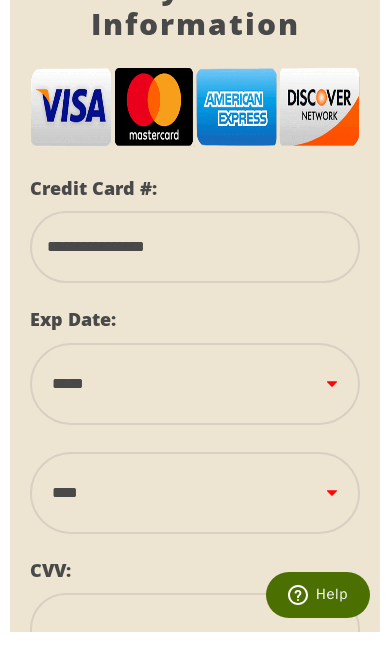 select on "**" 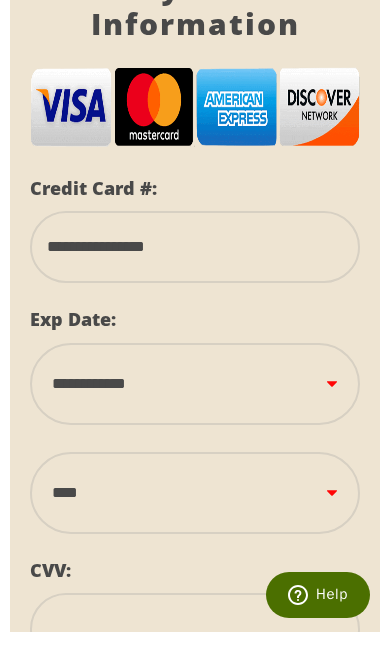 select on "****" 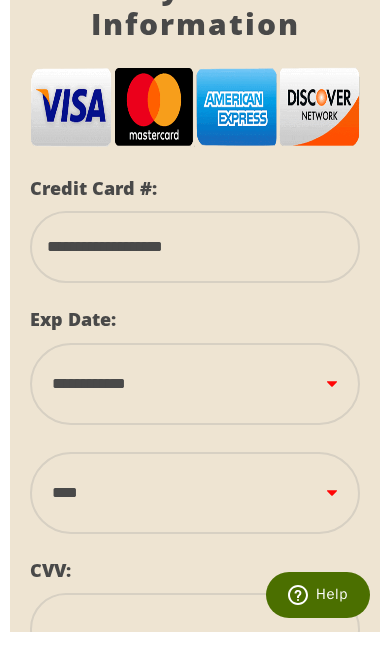type on "***" 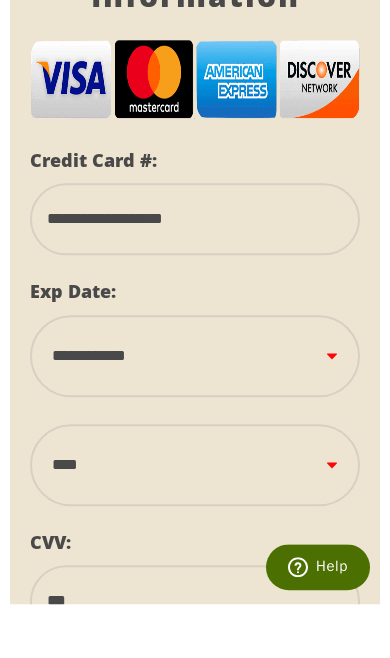 click on "[CREDIT_CARD]" at bounding box center [195, 444] 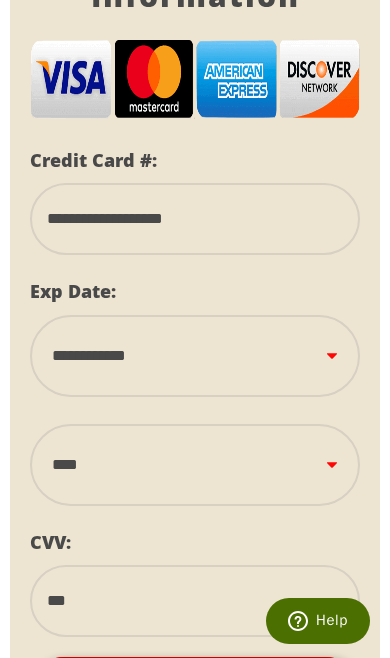 click on "Checkout" at bounding box center [195, 691] 